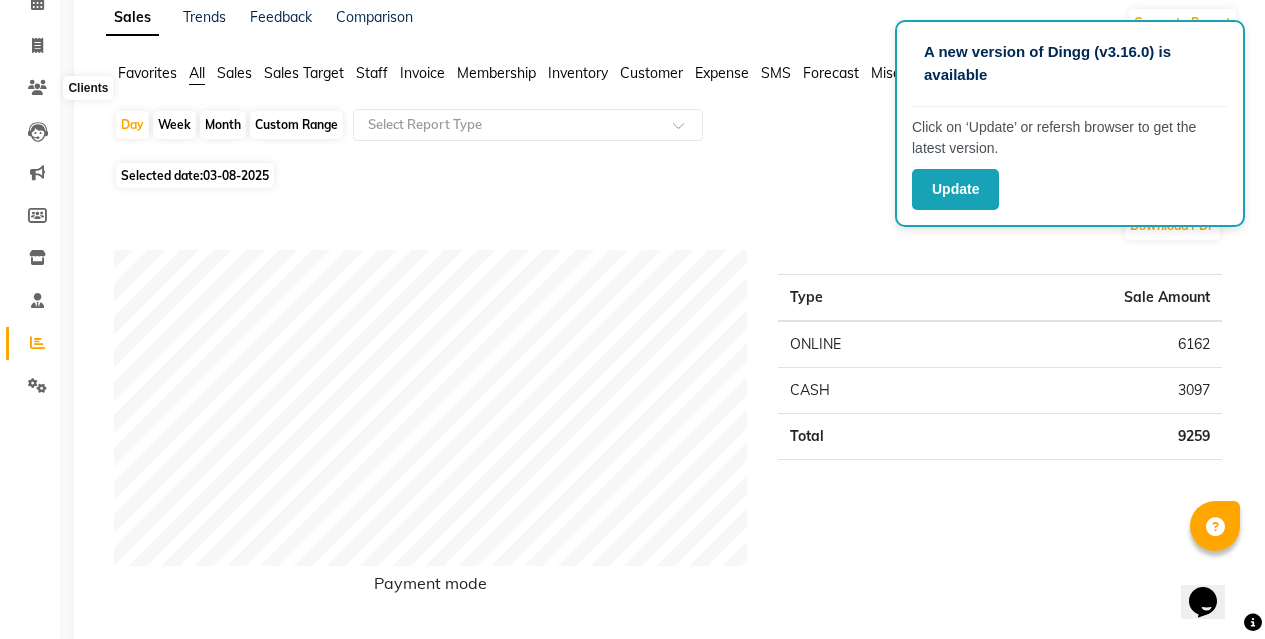 scroll, scrollTop: 0, scrollLeft: 0, axis: both 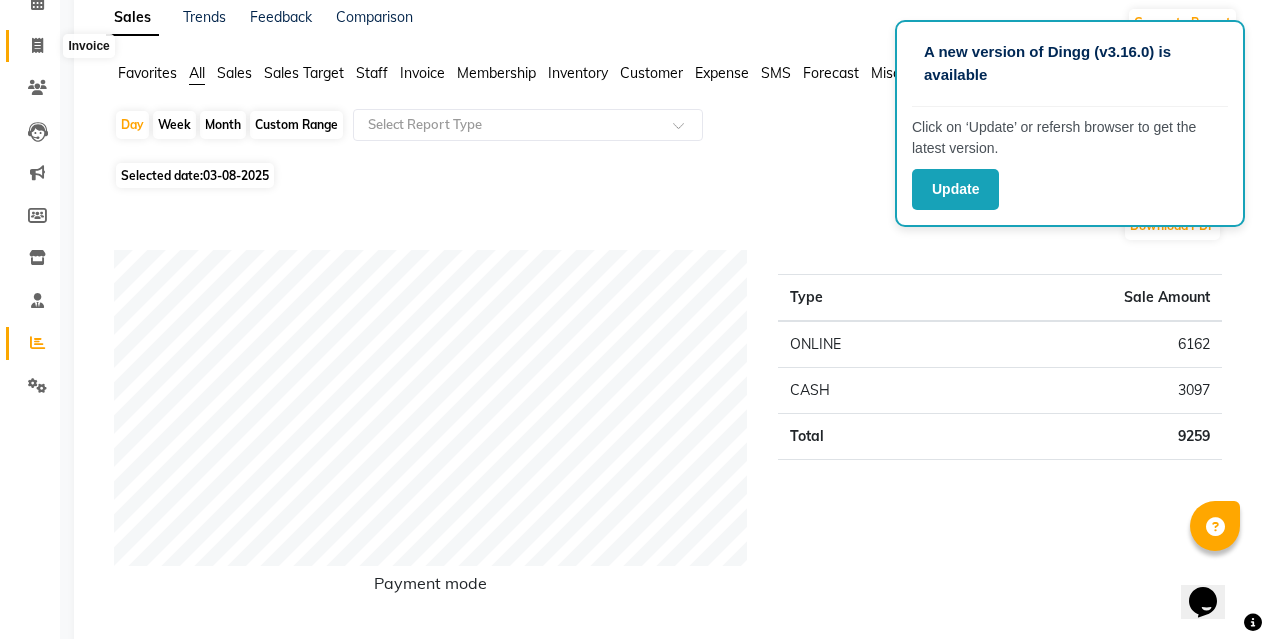 click 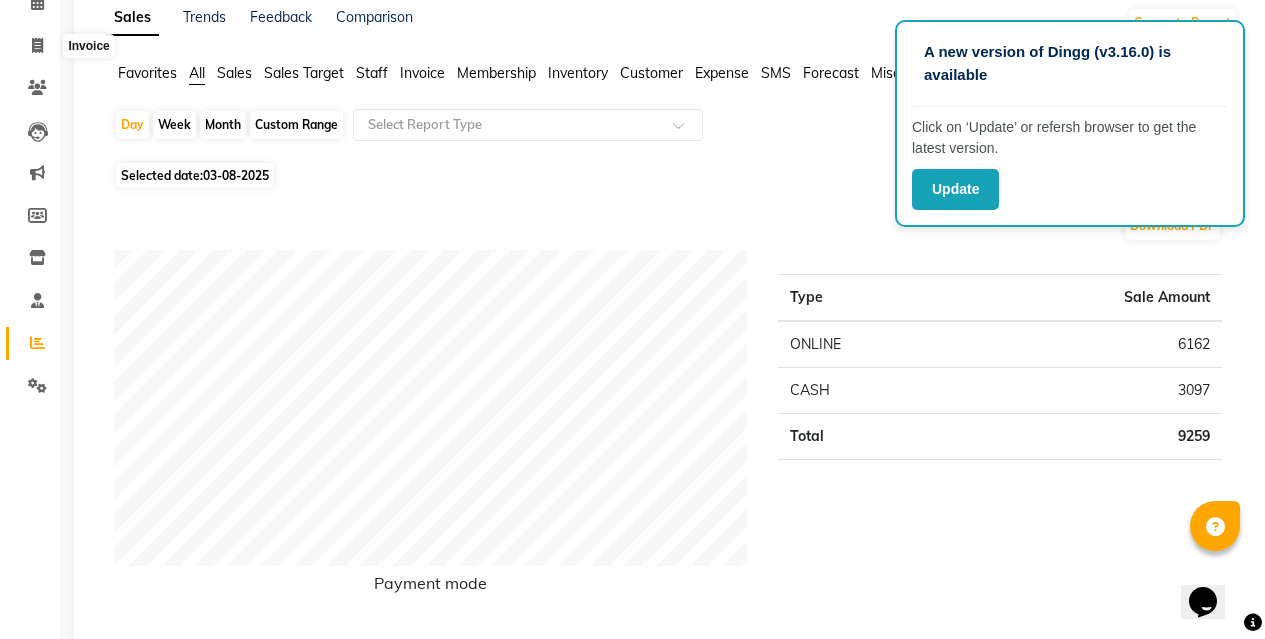 select on "service" 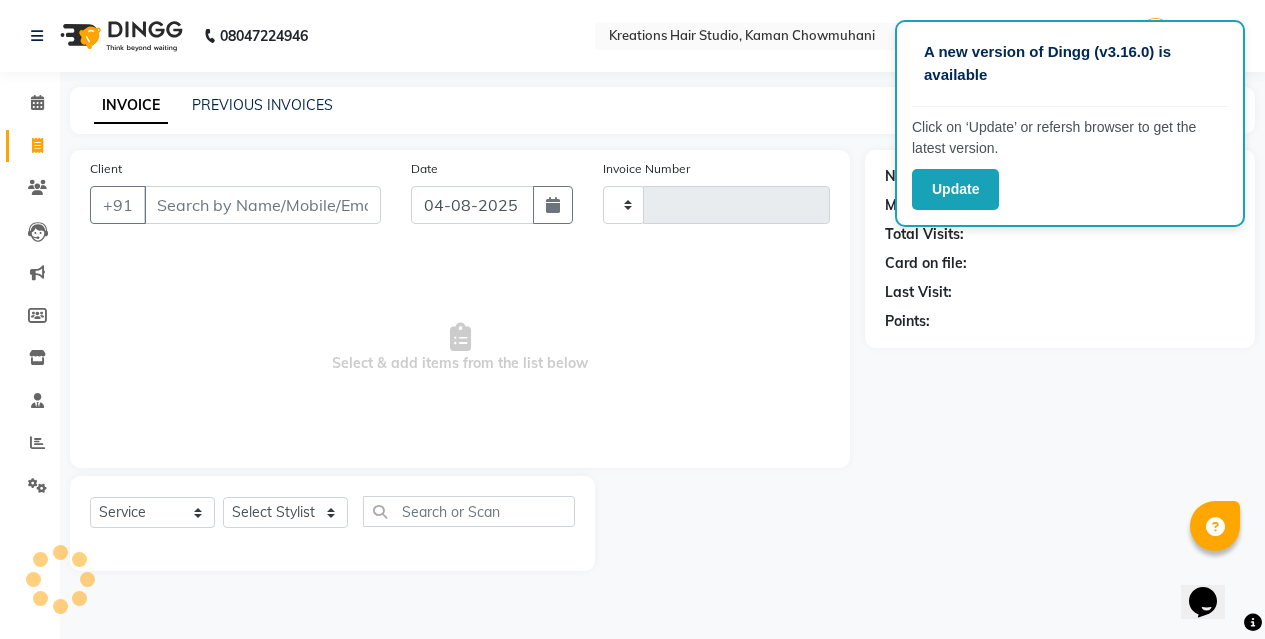 scroll, scrollTop: 0, scrollLeft: 0, axis: both 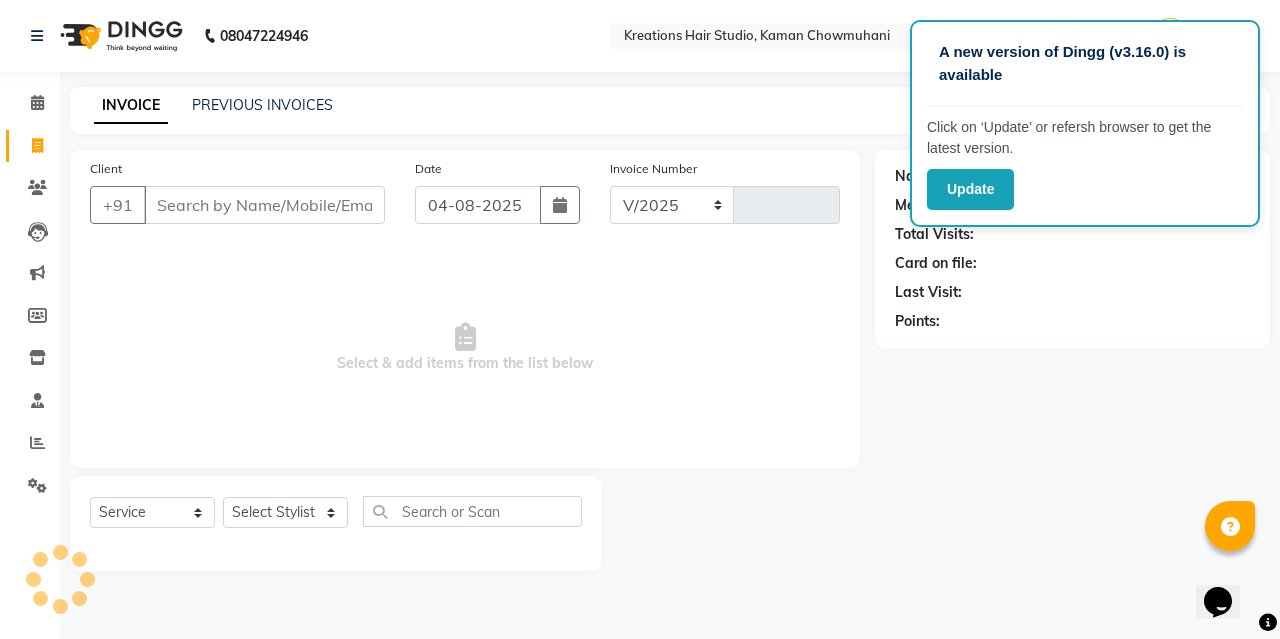 select on "[NUMBER]" 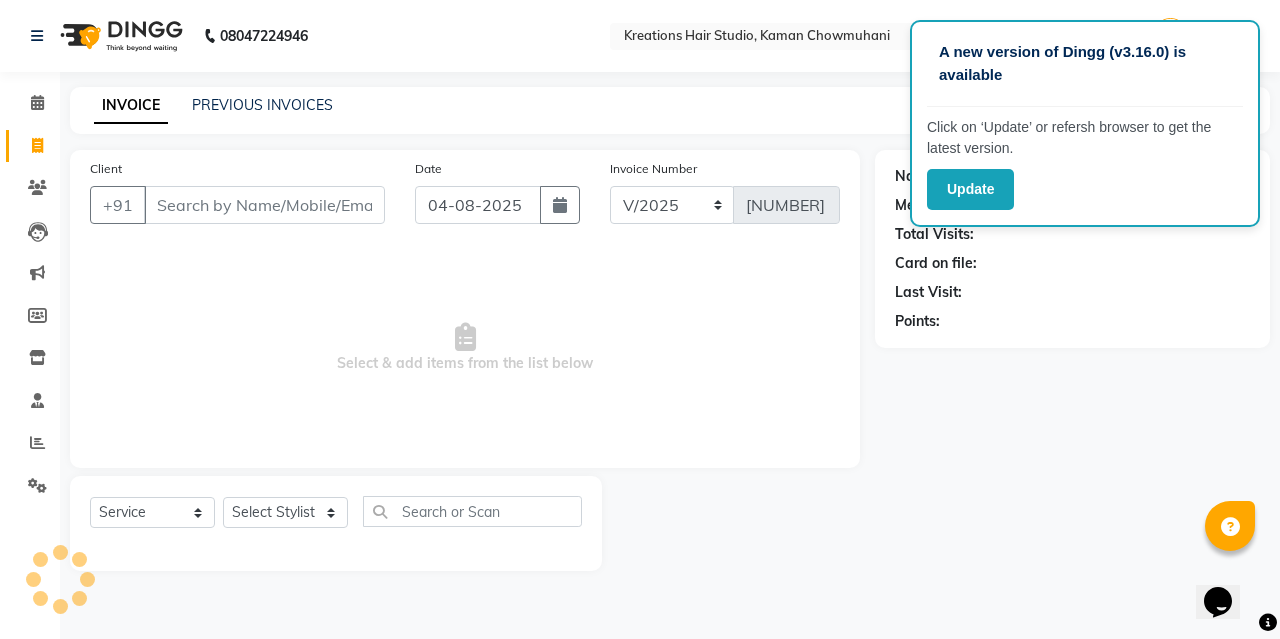 click on "Client" at bounding box center (264, 205) 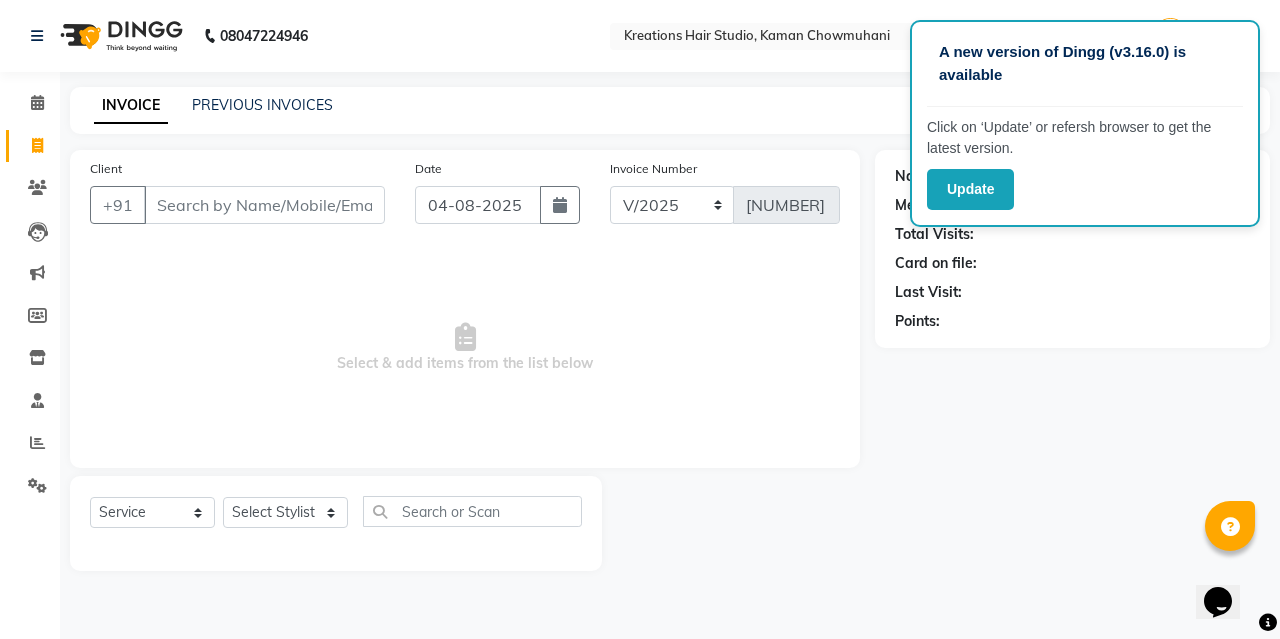 click on "Client" at bounding box center [264, 205] 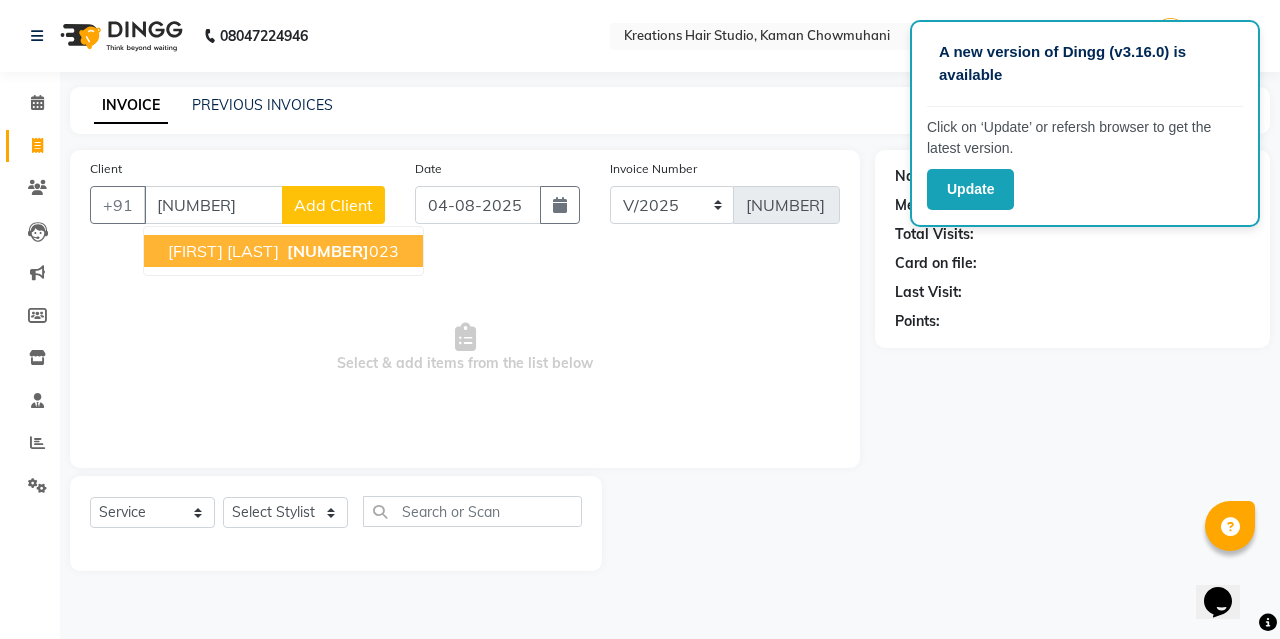 click on "[FIRST]  [LAST]" at bounding box center [223, 251] 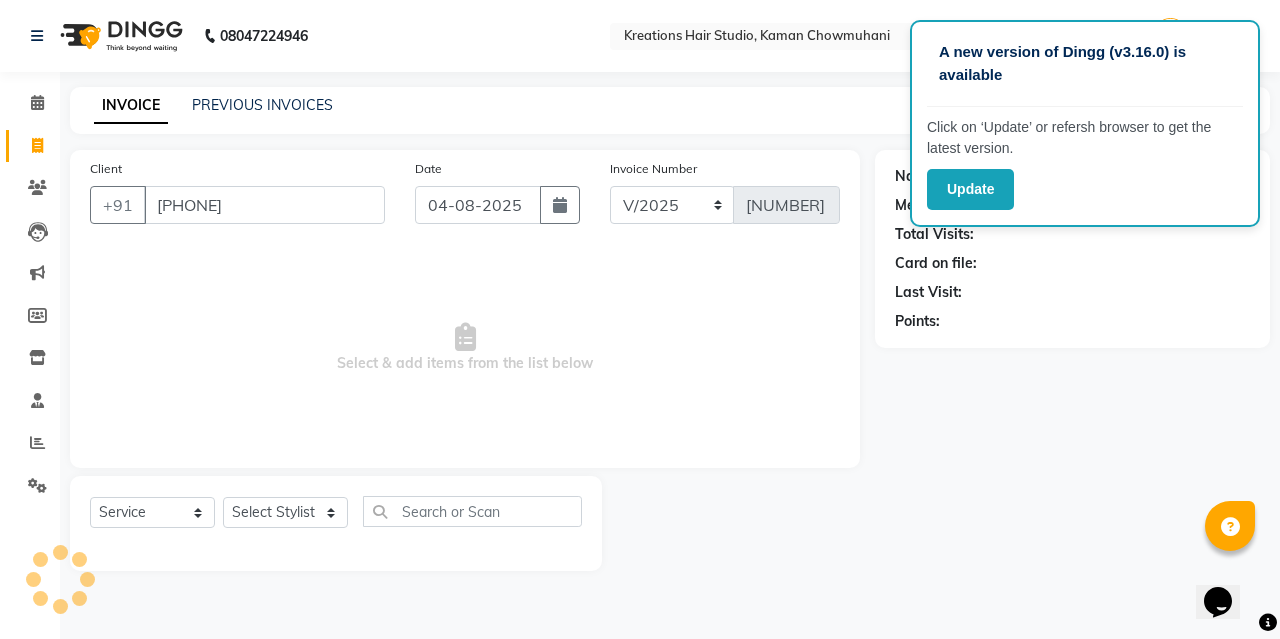 type on "[PHONE]" 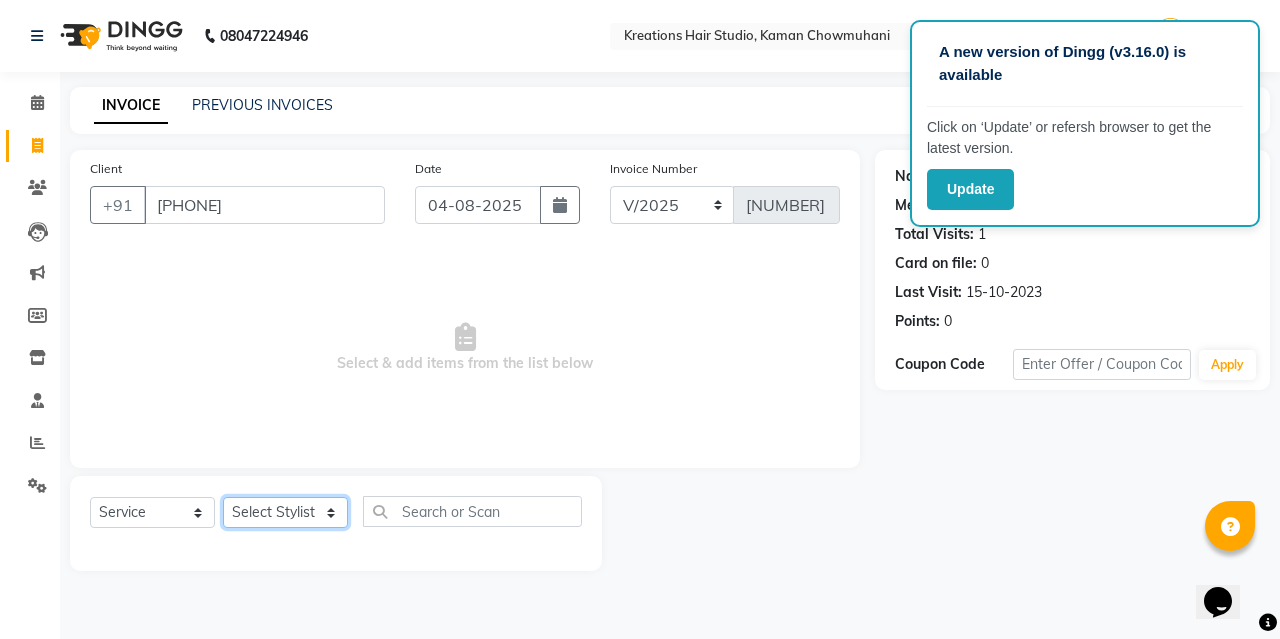 click on "Select Stylist [FIRST] [LAST] [FIRST] [LAST] [FIRST] [LAST] [FIRST] [LAST]  [FIRST] [LAST] [FIRST] [LAST] [FIRST] [LAST] [FIRST] [LAST]   [FIRST] [LAST]" 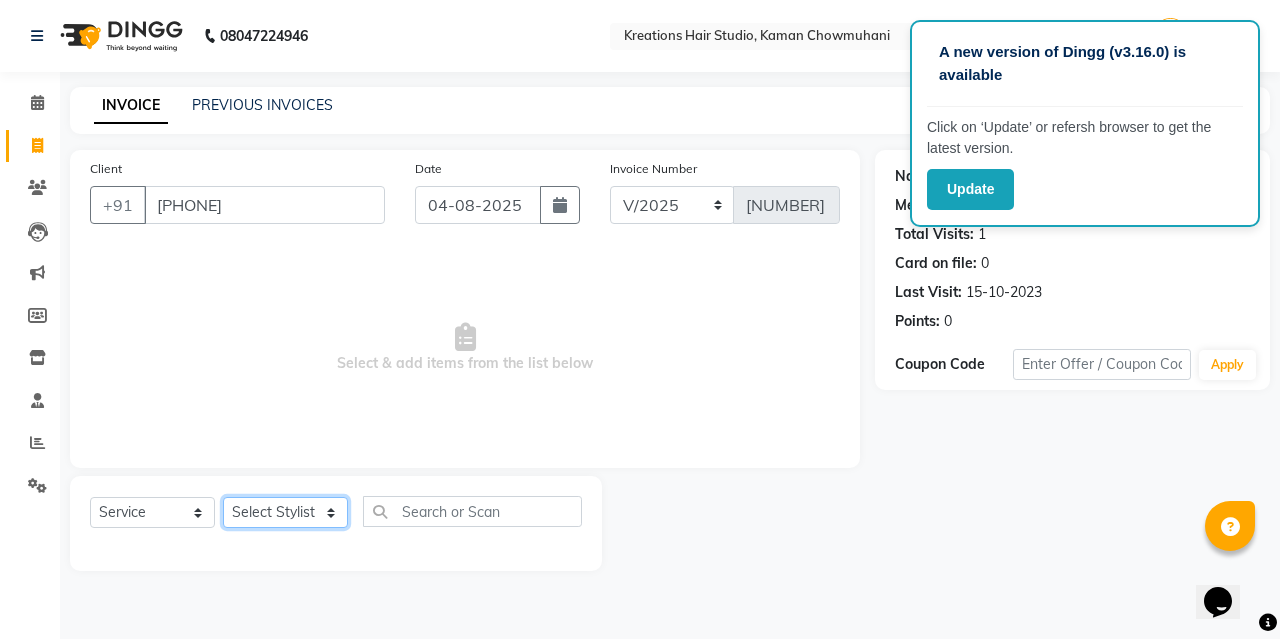 select on "27283" 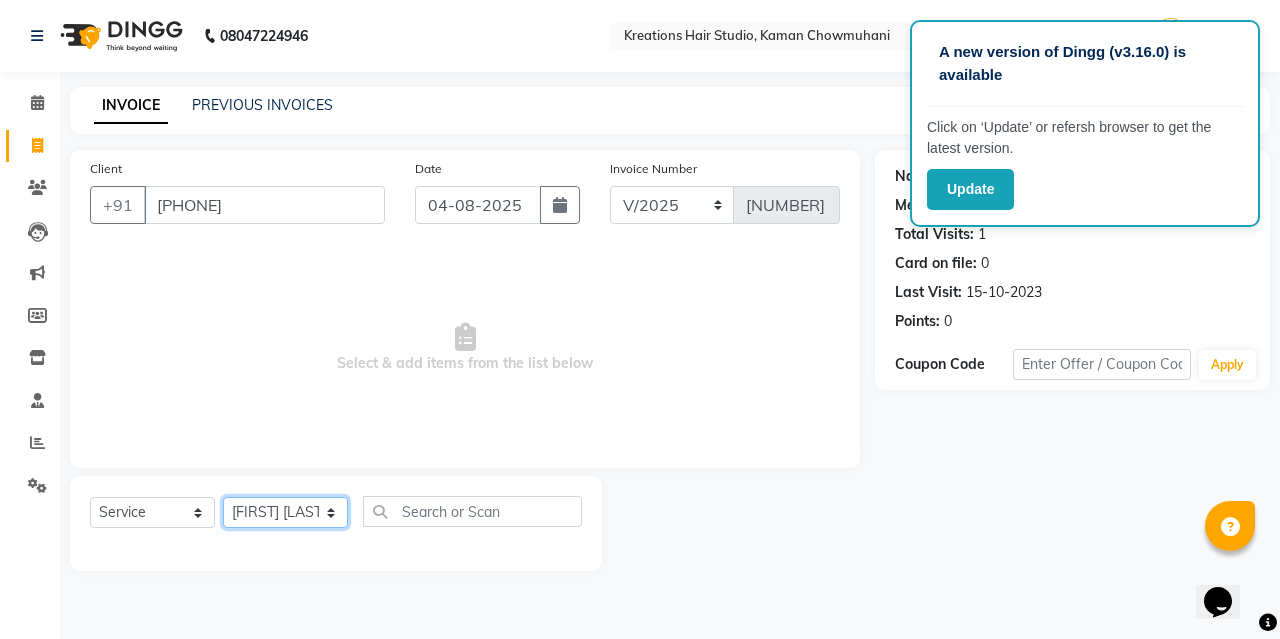 click on "Select Stylist [FIRST] [LAST] [FIRST] [LAST] [FIRST] [LAST] [FIRST] [LAST]  [FIRST] [LAST] [FIRST] [LAST] [FIRST] [LAST] [FIRST] [LAST]   [FIRST] [LAST]" 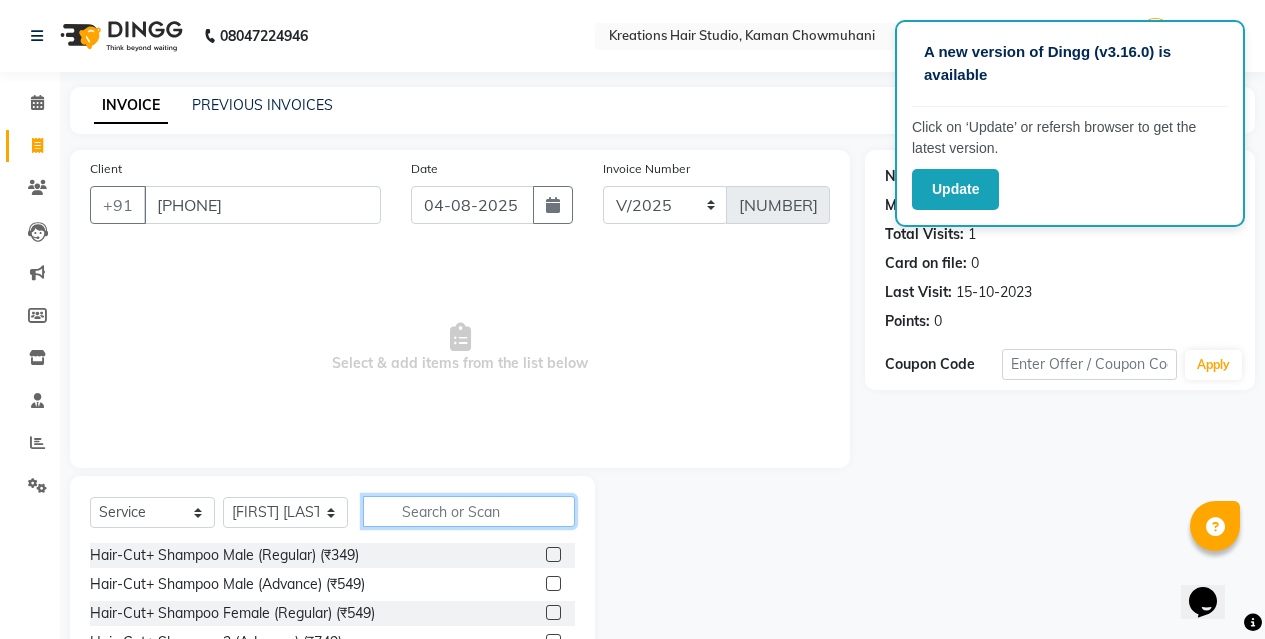 click 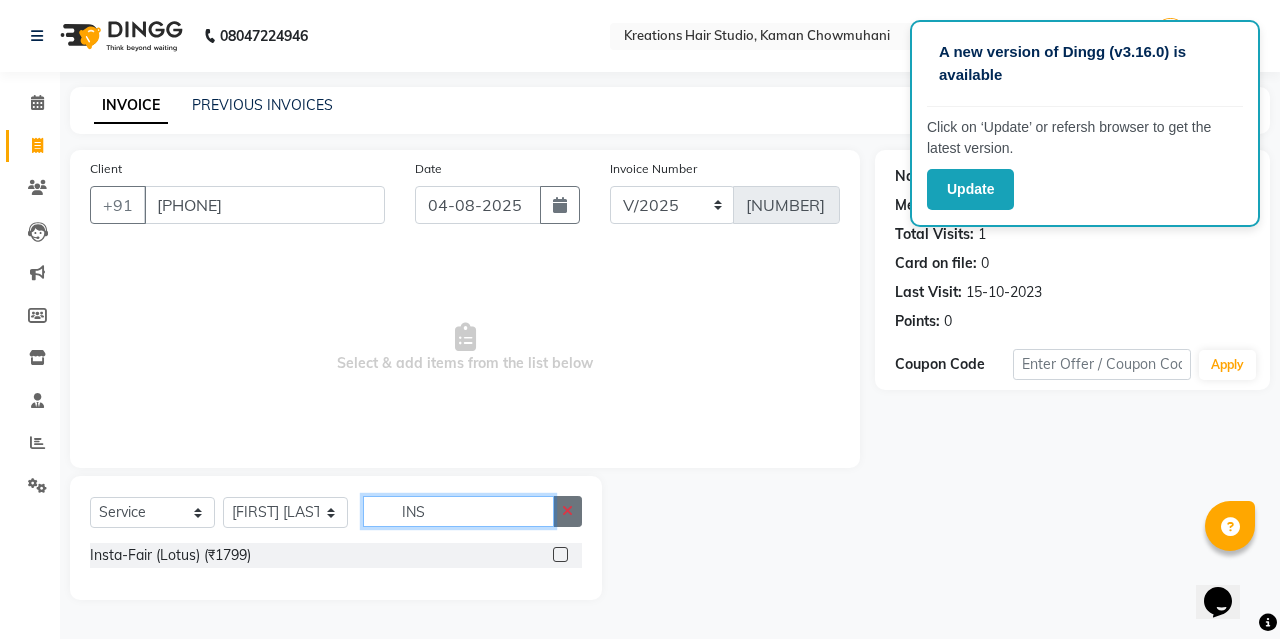 type on "INS" 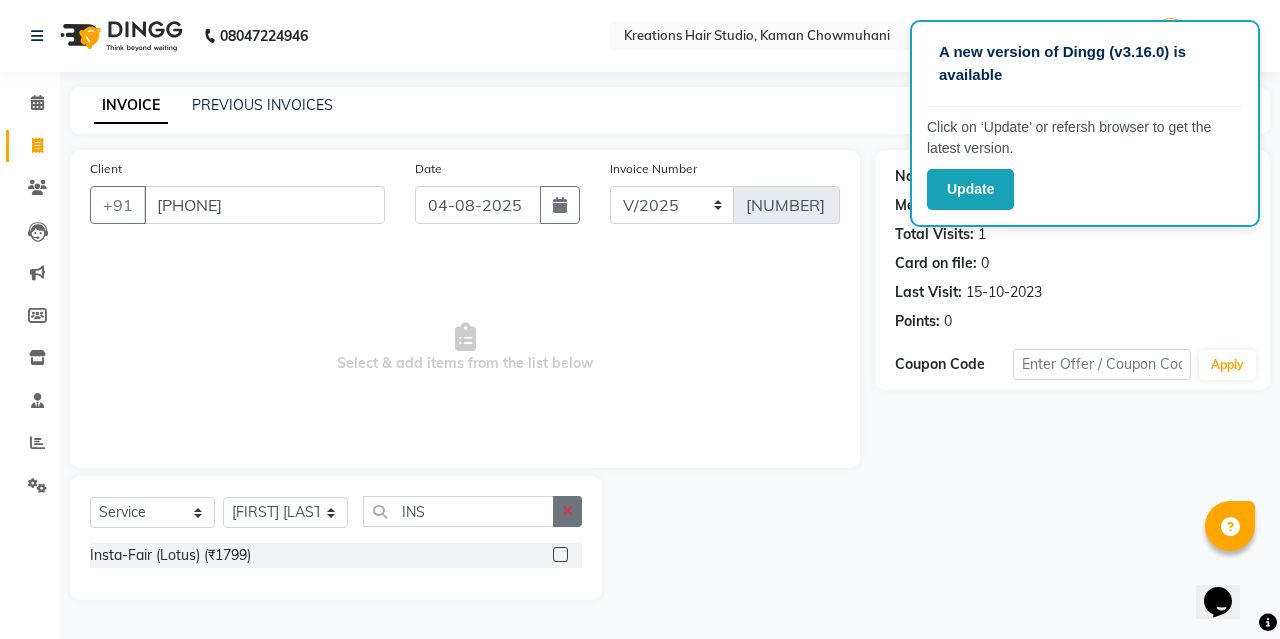 click 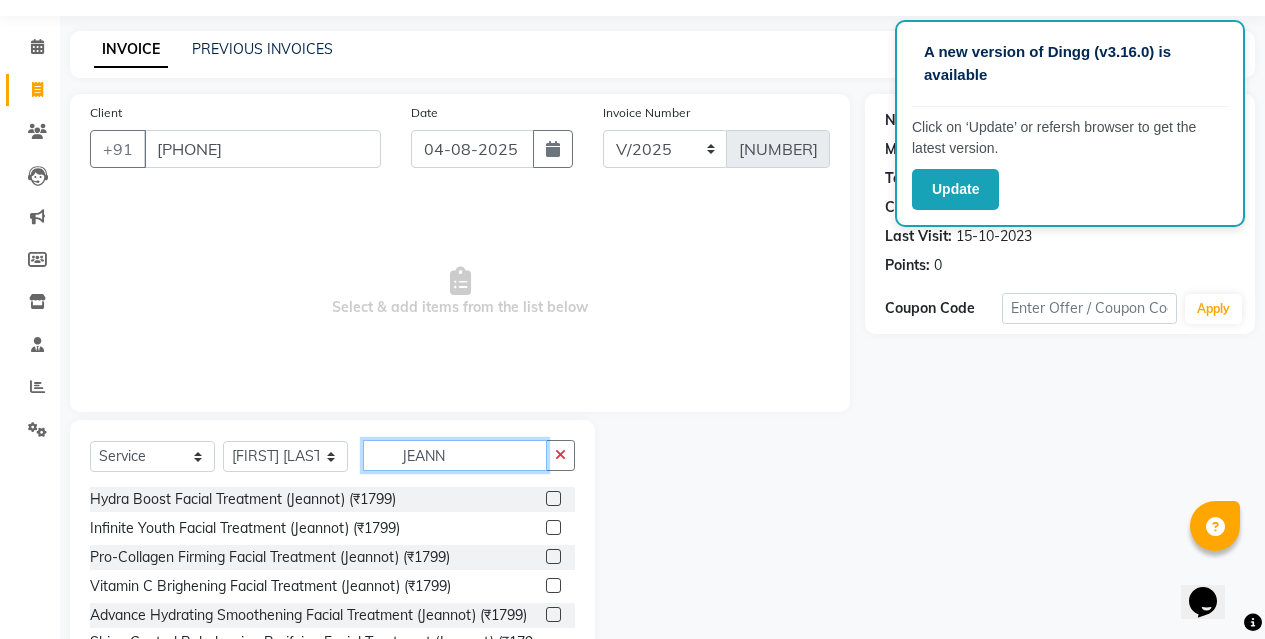scroll, scrollTop: 162, scrollLeft: 0, axis: vertical 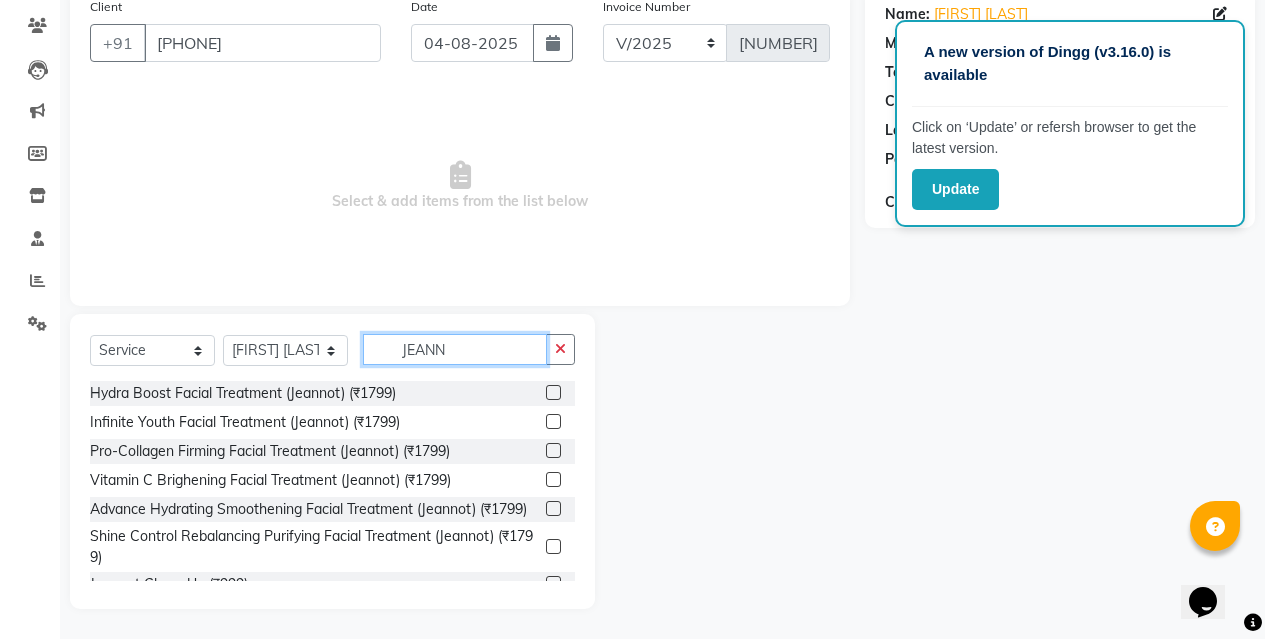 type on "JEANN" 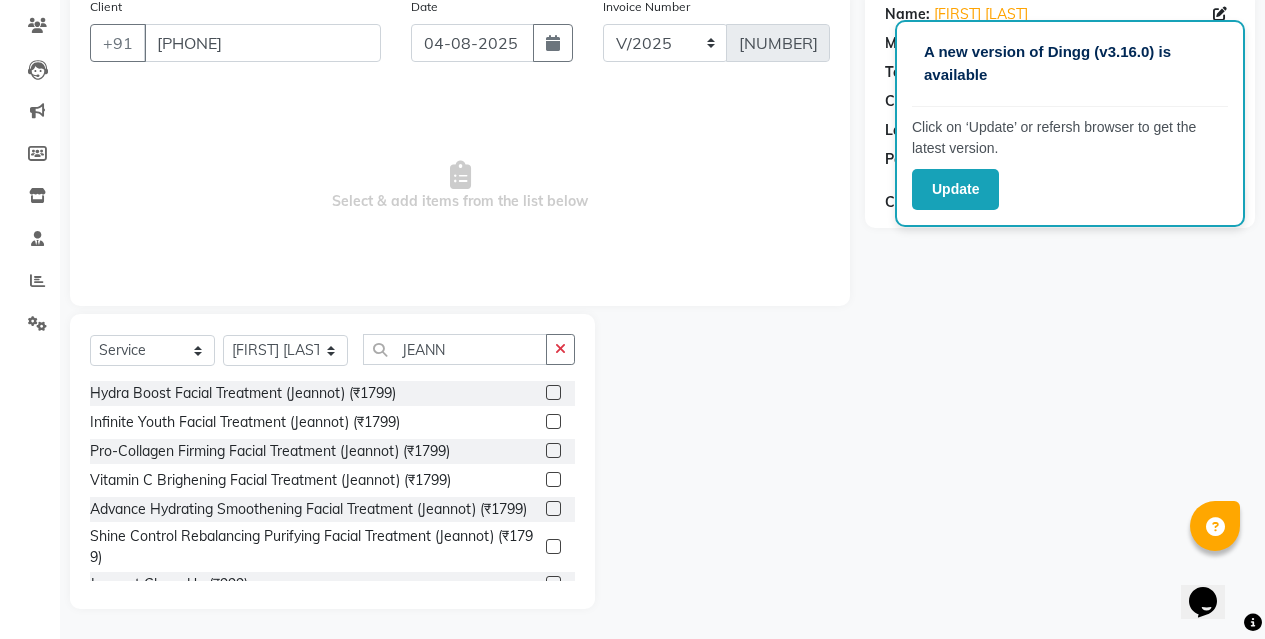 click 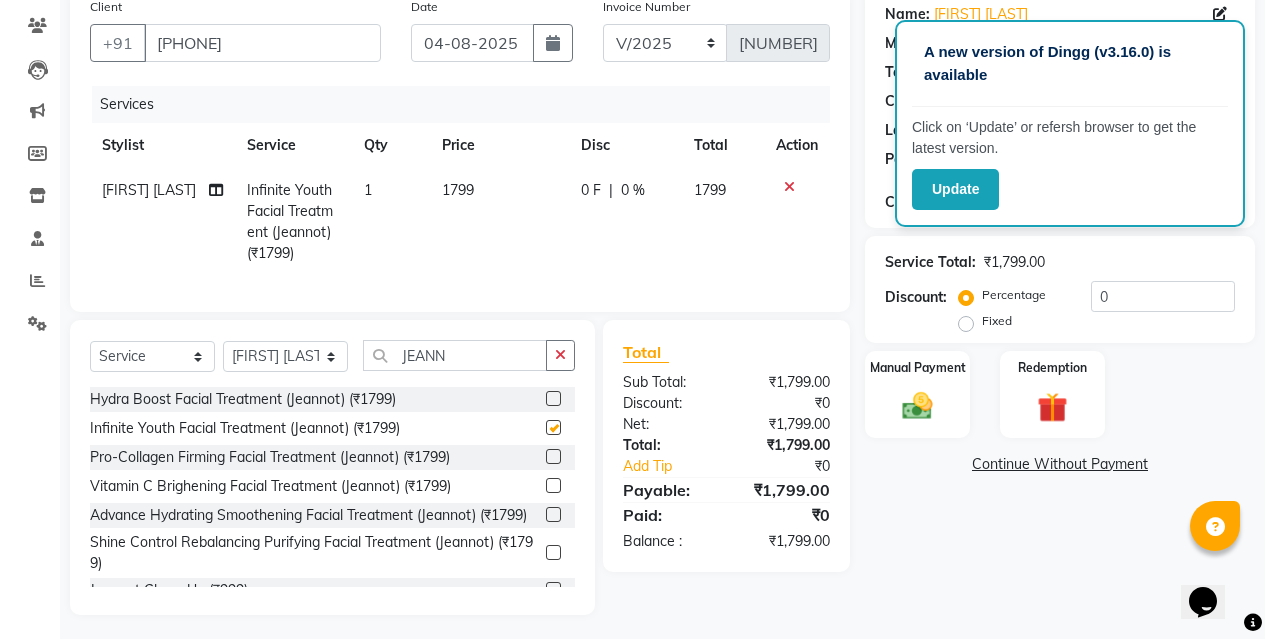 checkbox on "false" 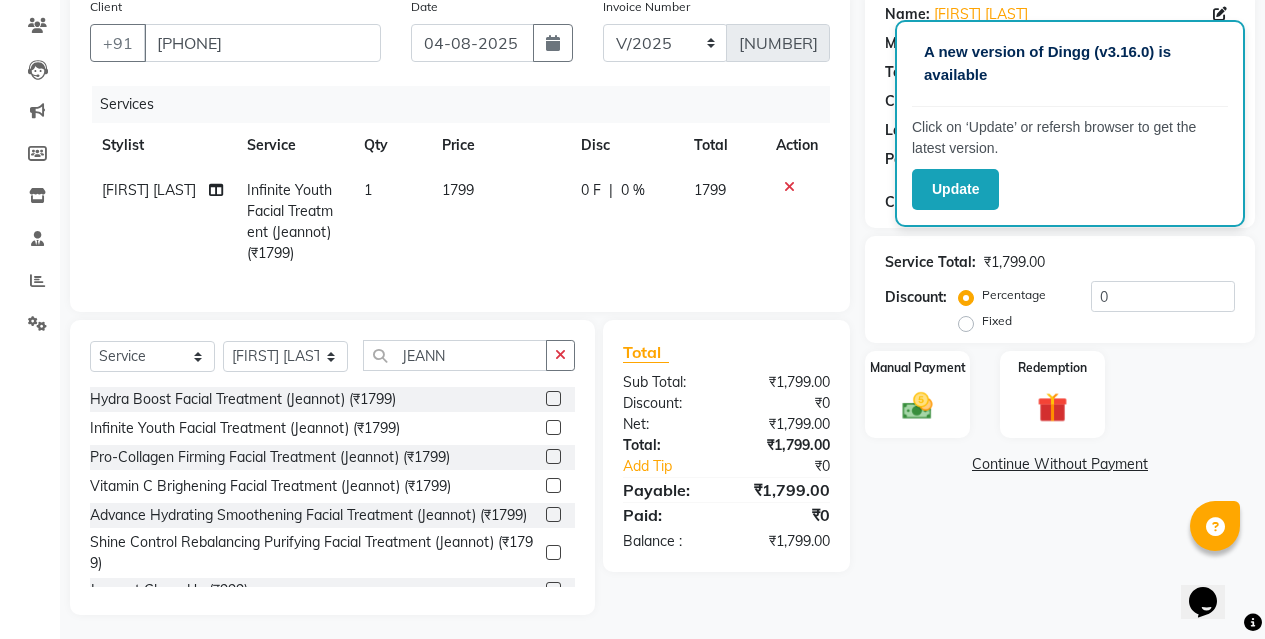 click on "1799" 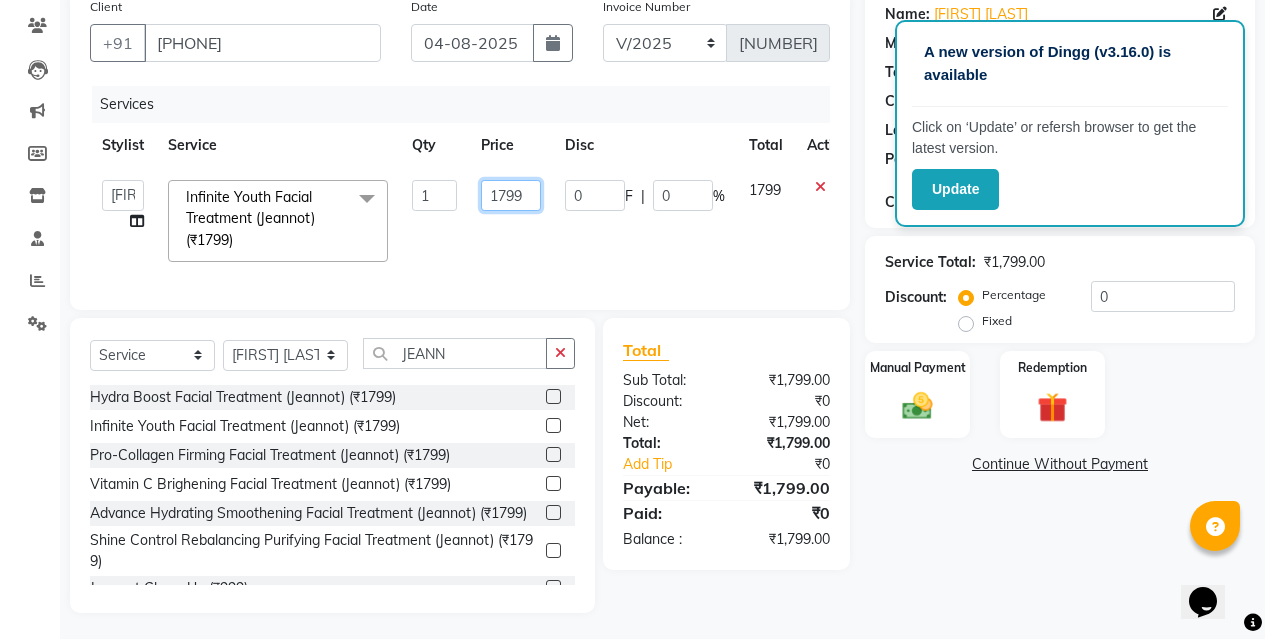 click on "1799" 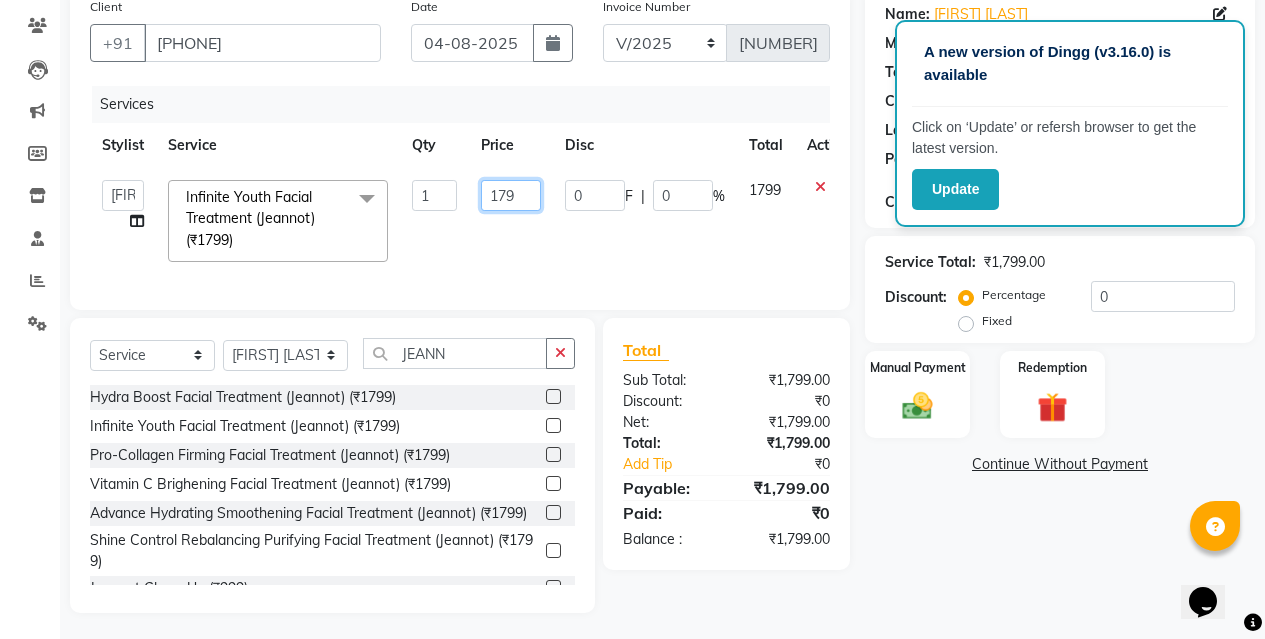 type on "17" 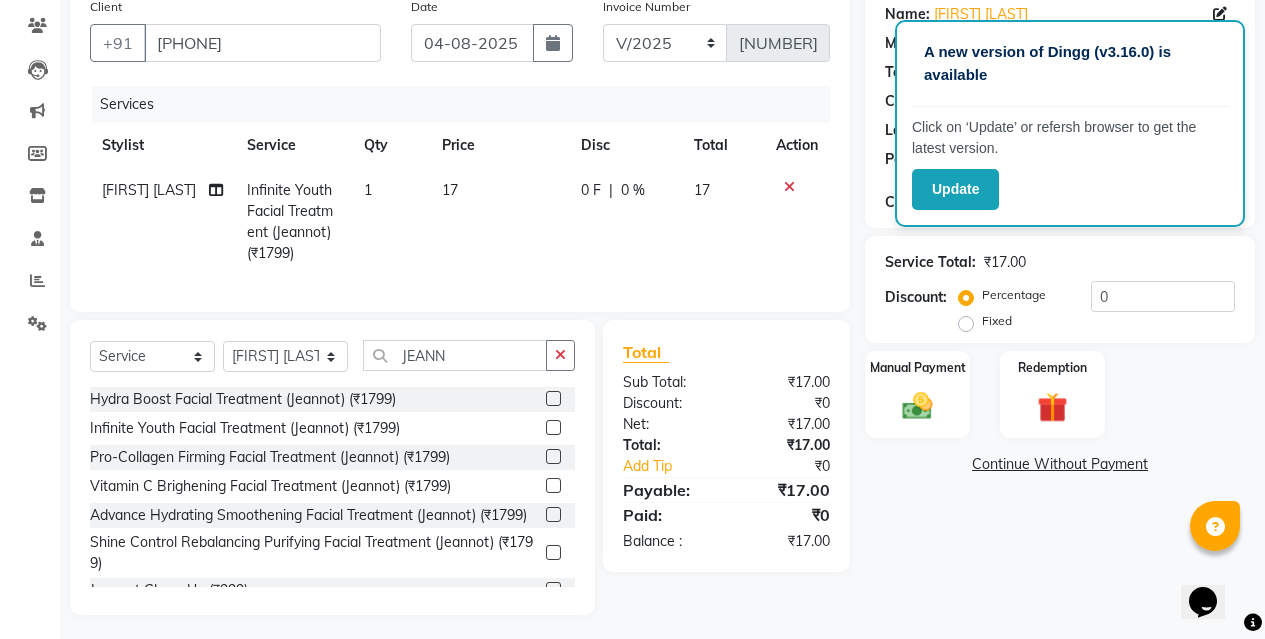 click on "17" 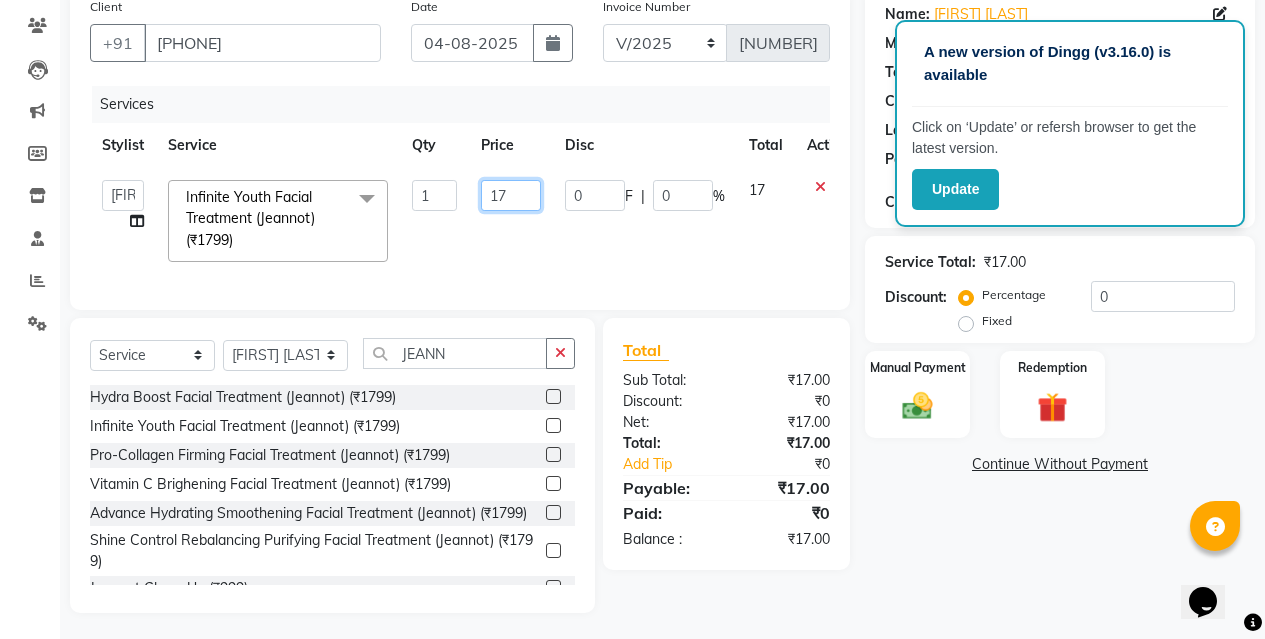 click on "17" 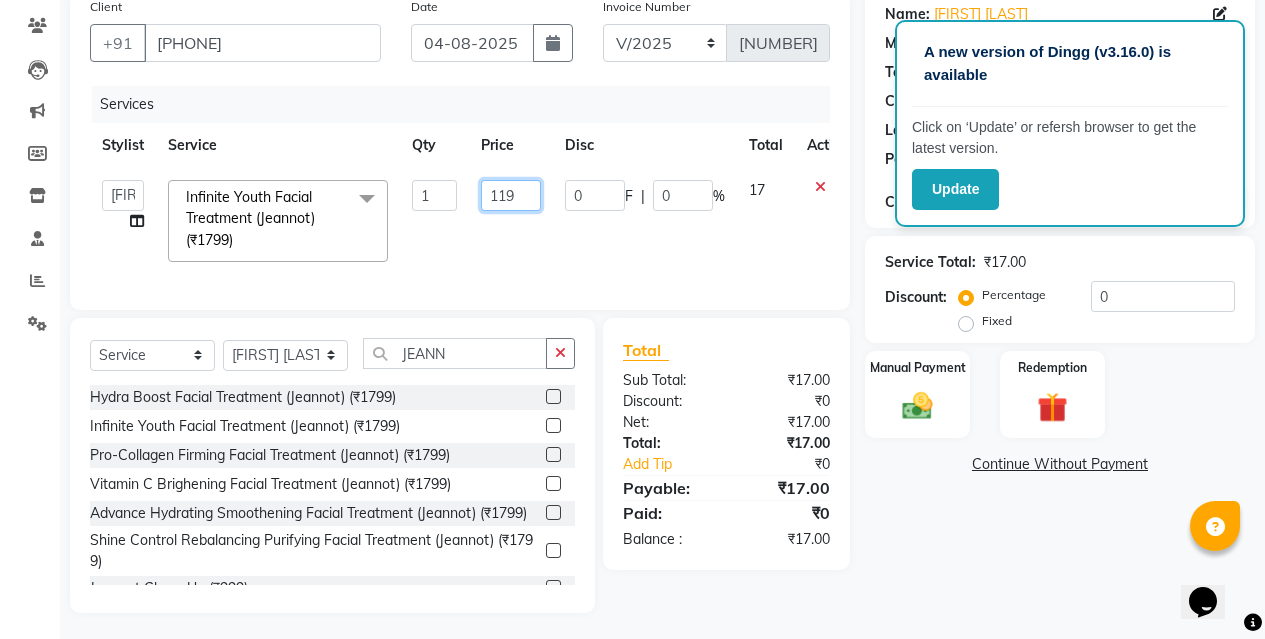 type on "1199" 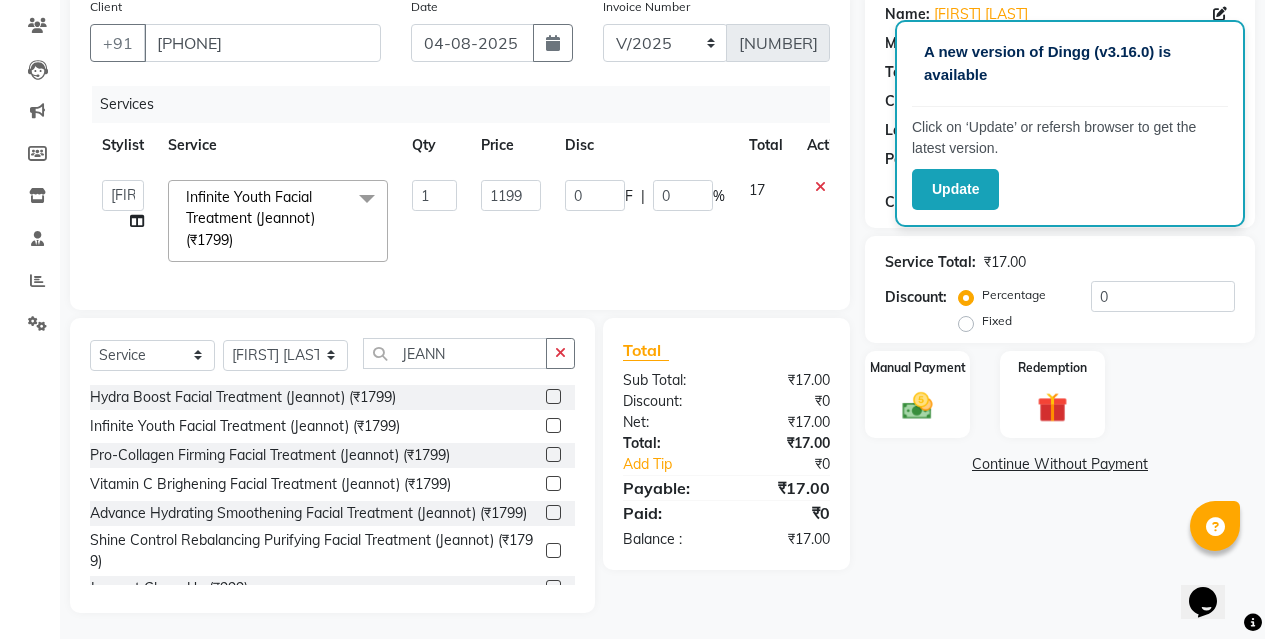 click on "1199" 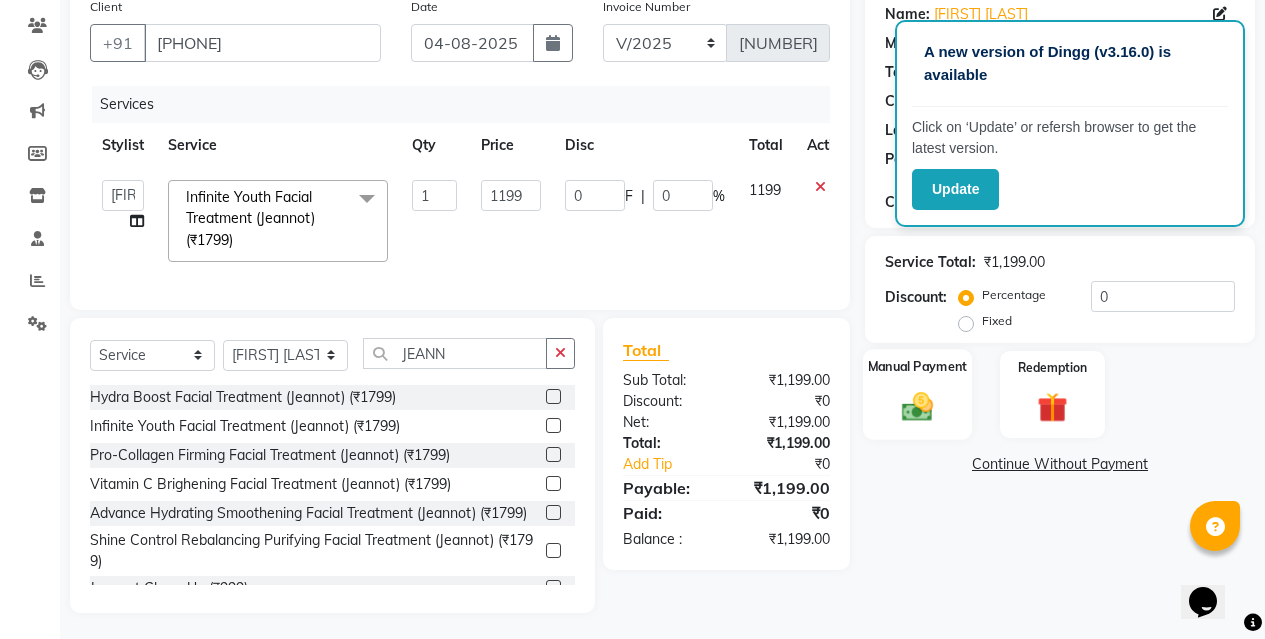 click 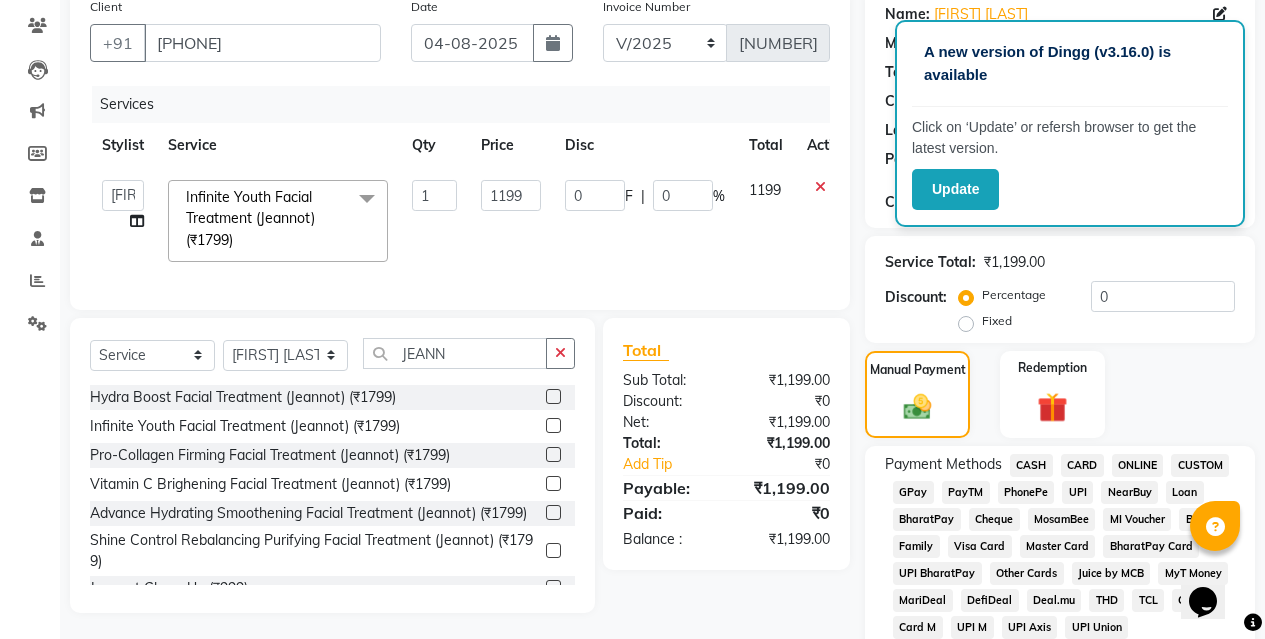 click on "CASH" 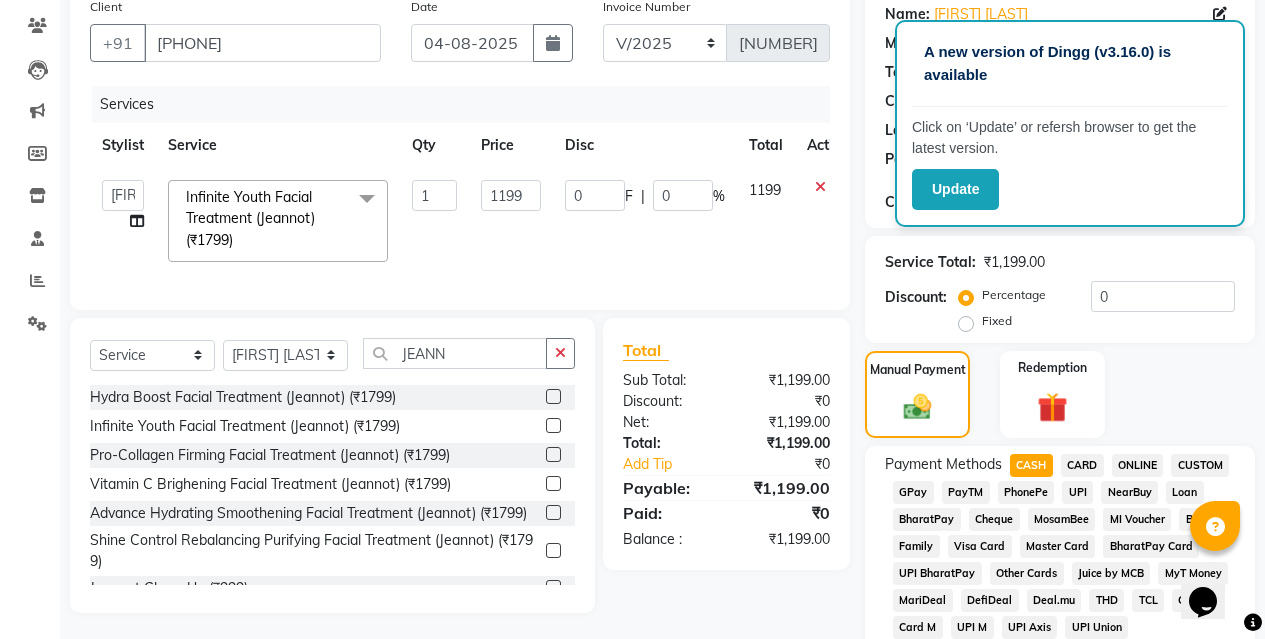 scroll, scrollTop: 940, scrollLeft: 0, axis: vertical 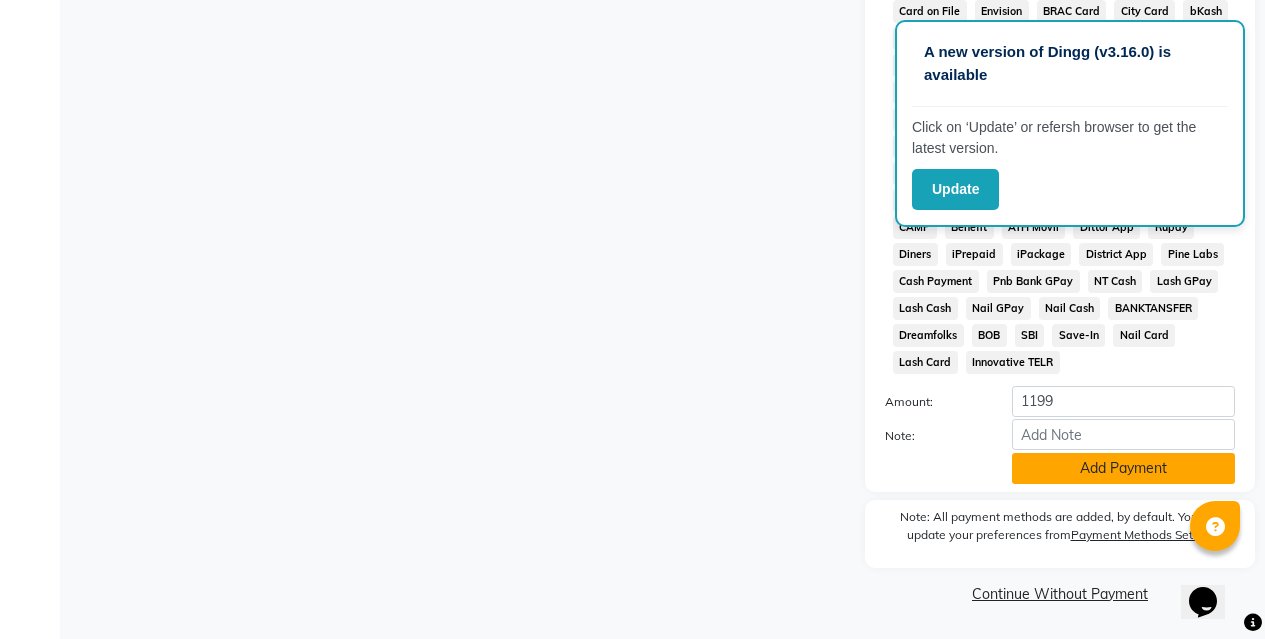 click on "Add Payment" 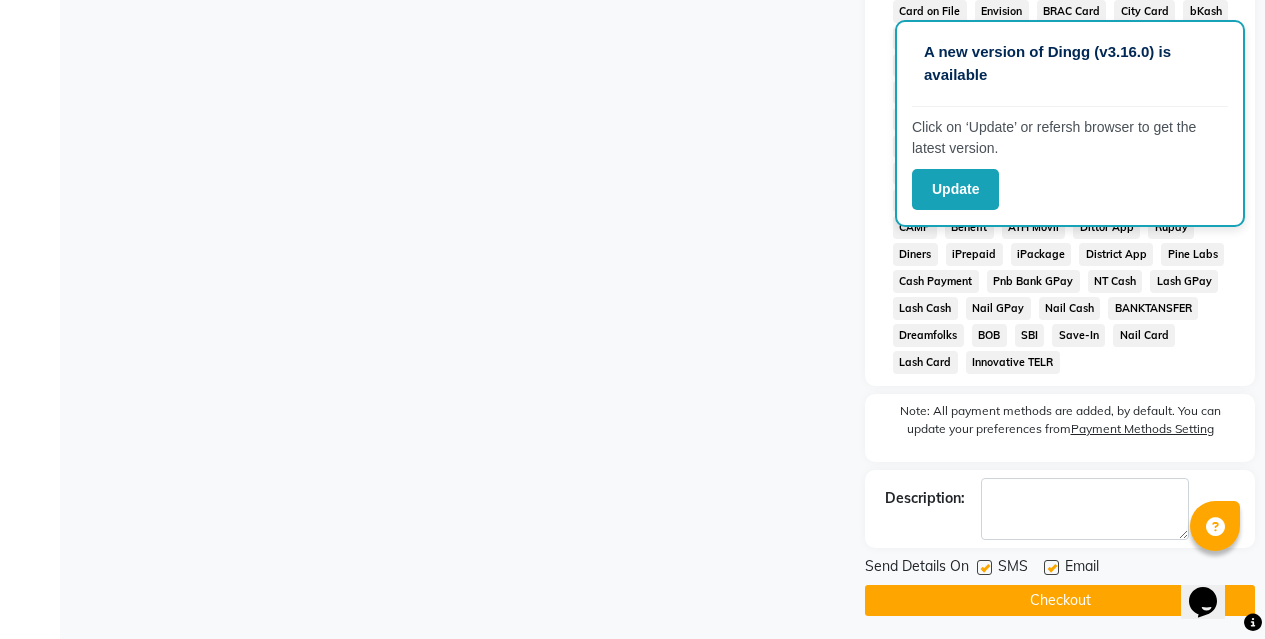 click on "Checkout" 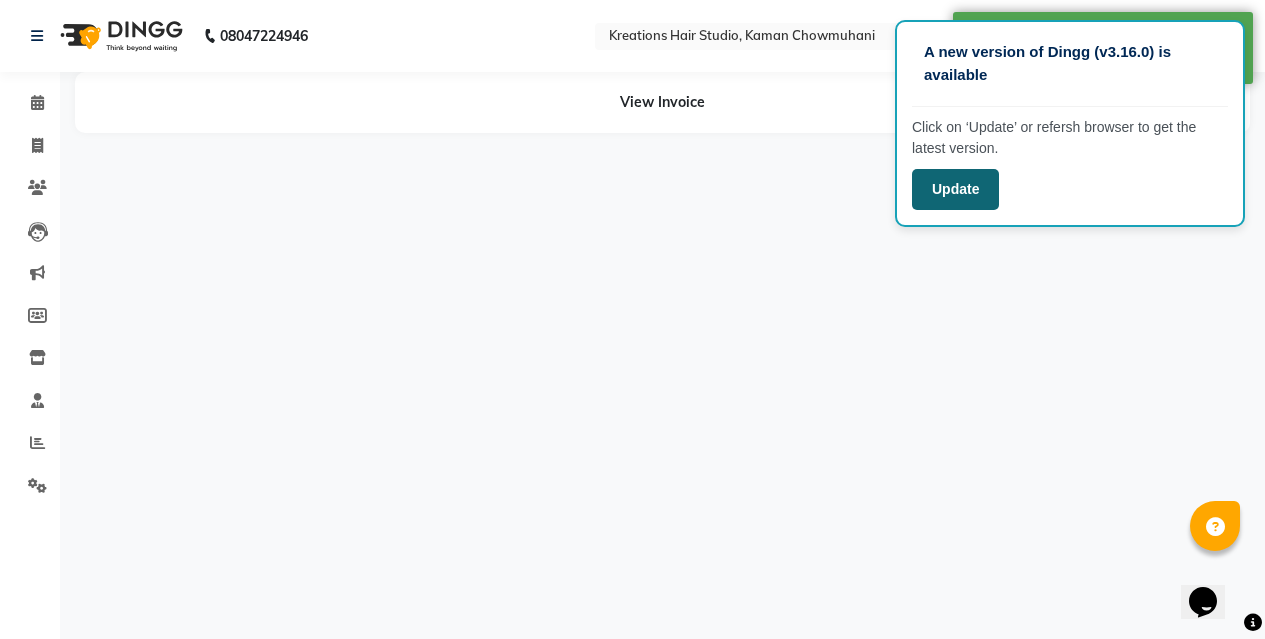 scroll, scrollTop: 0, scrollLeft: 0, axis: both 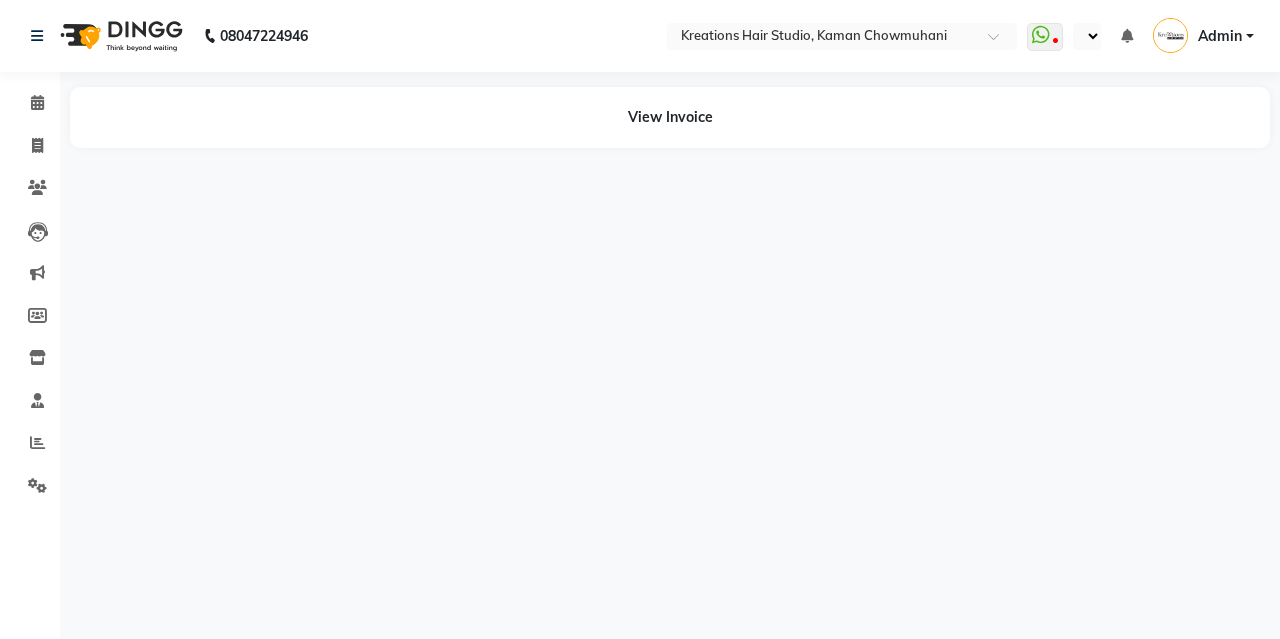 select on "en" 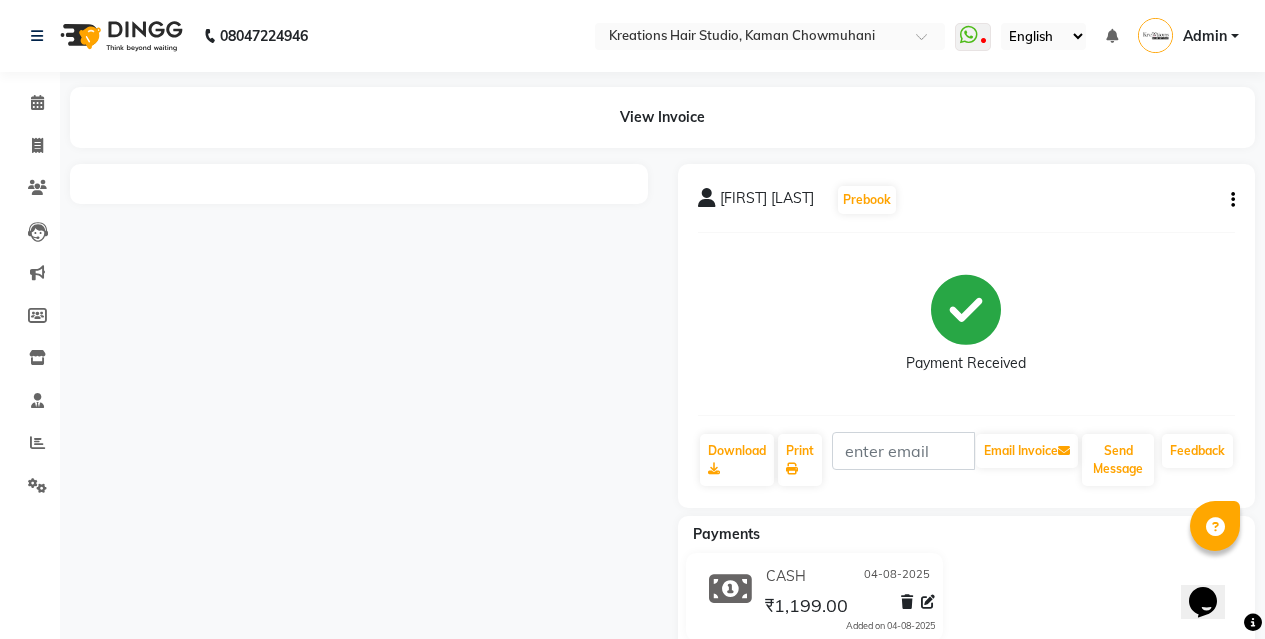 scroll, scrollTop: 0, scrollLeft: 0, axis: both 